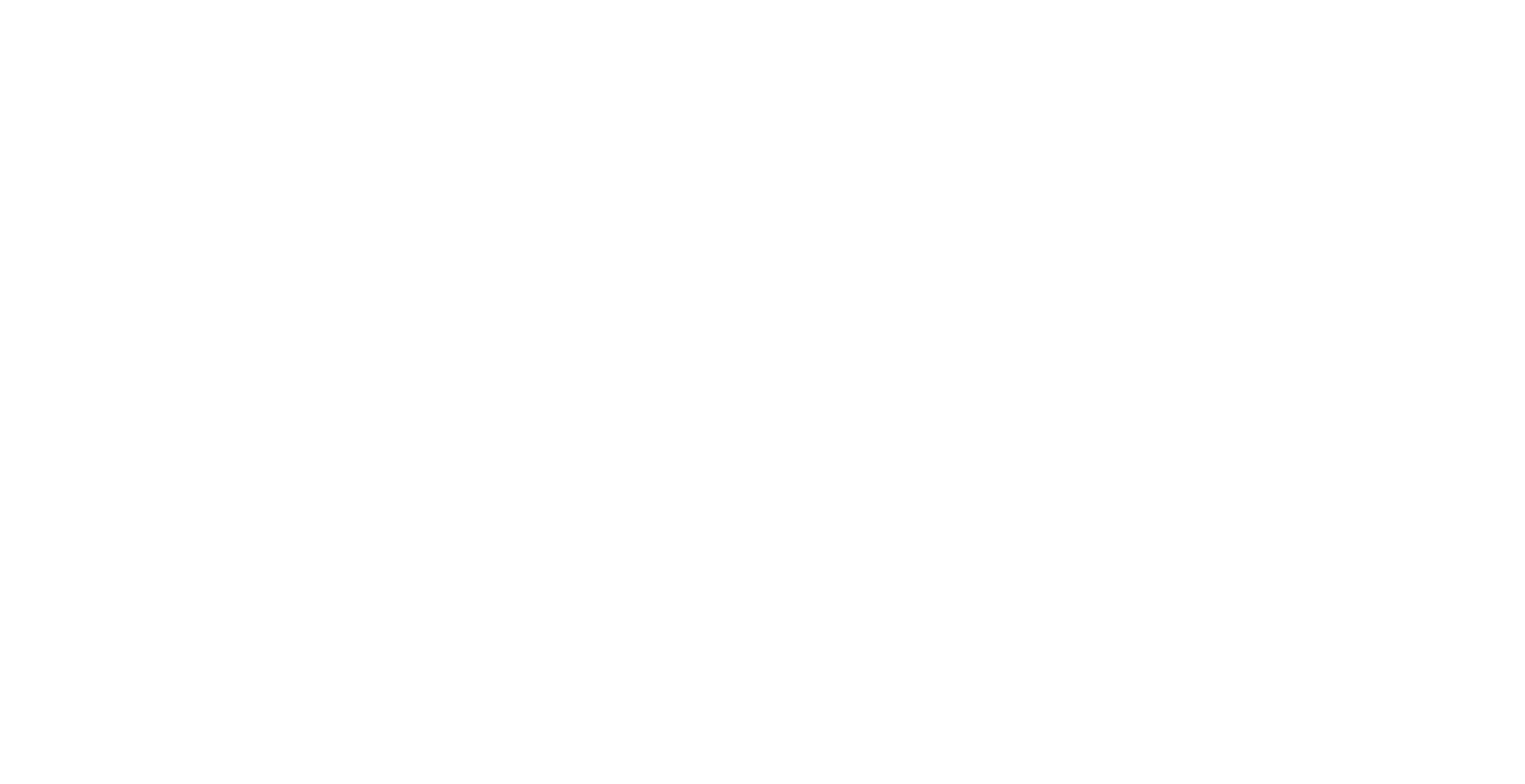scroll, scrollTop: 0, scrollLeft: 0, axis: both 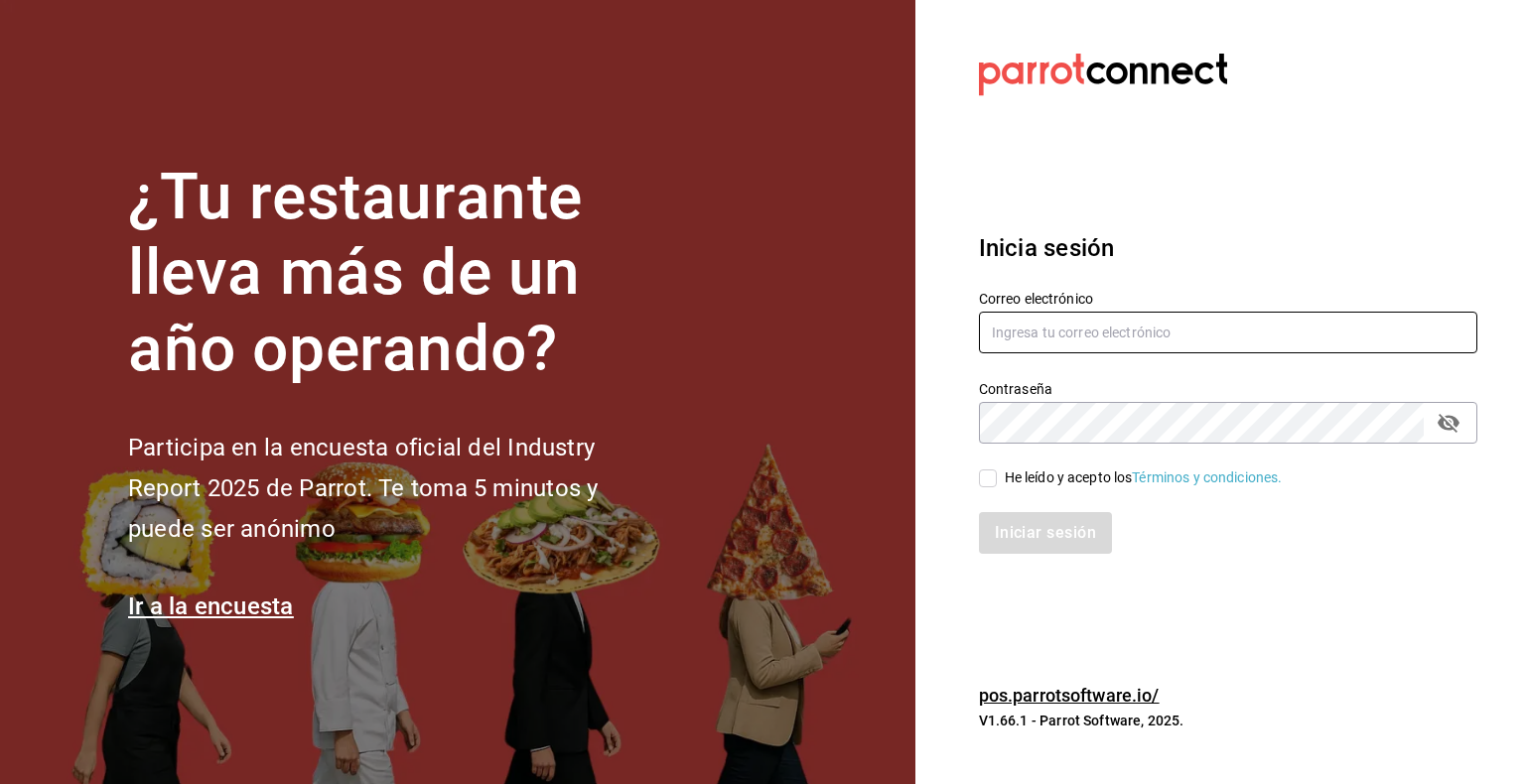 type on "compras@zuda.mx" 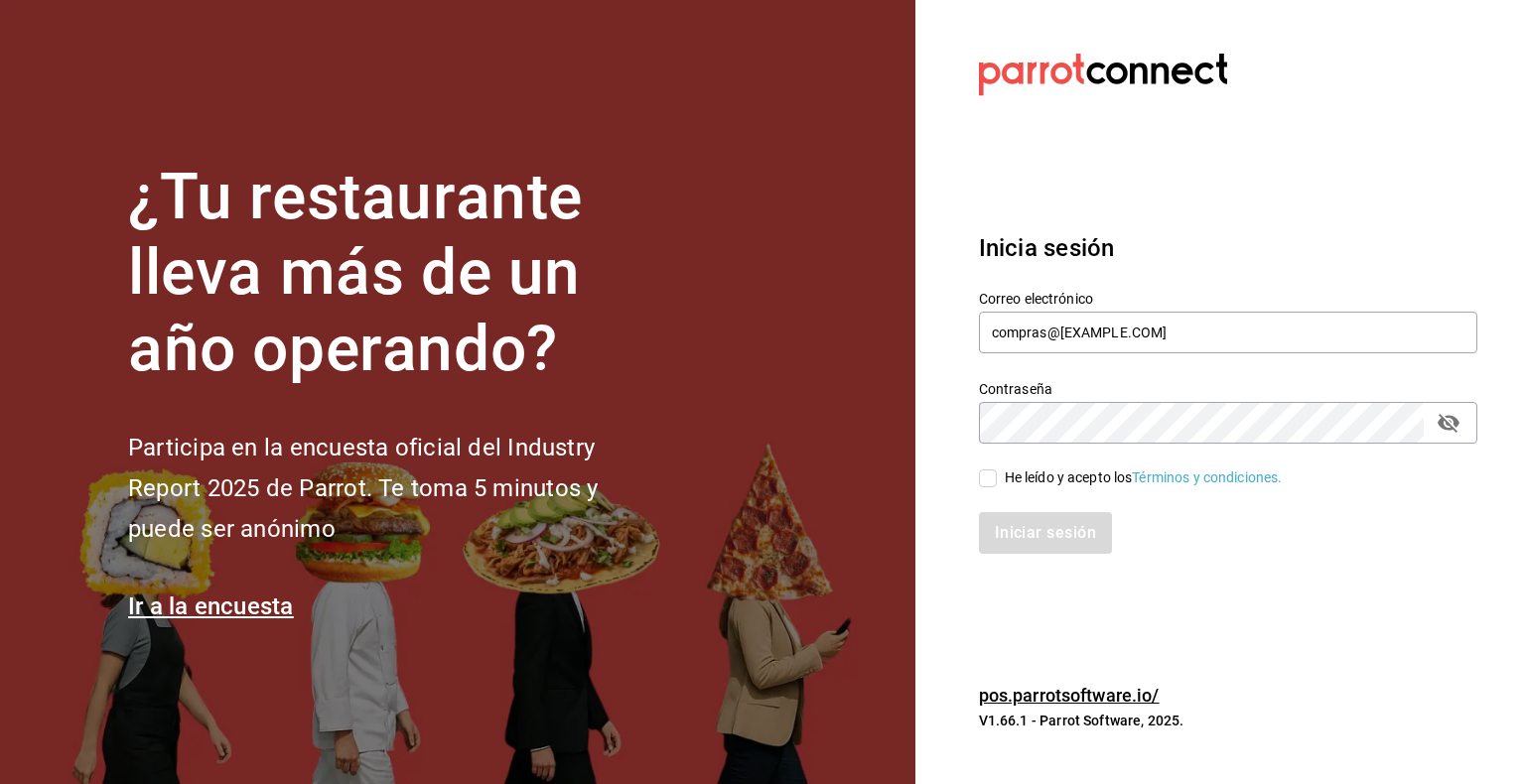 click on "He leído y acepto los  Términos y condiciones." at bounding box center [1144, 477] 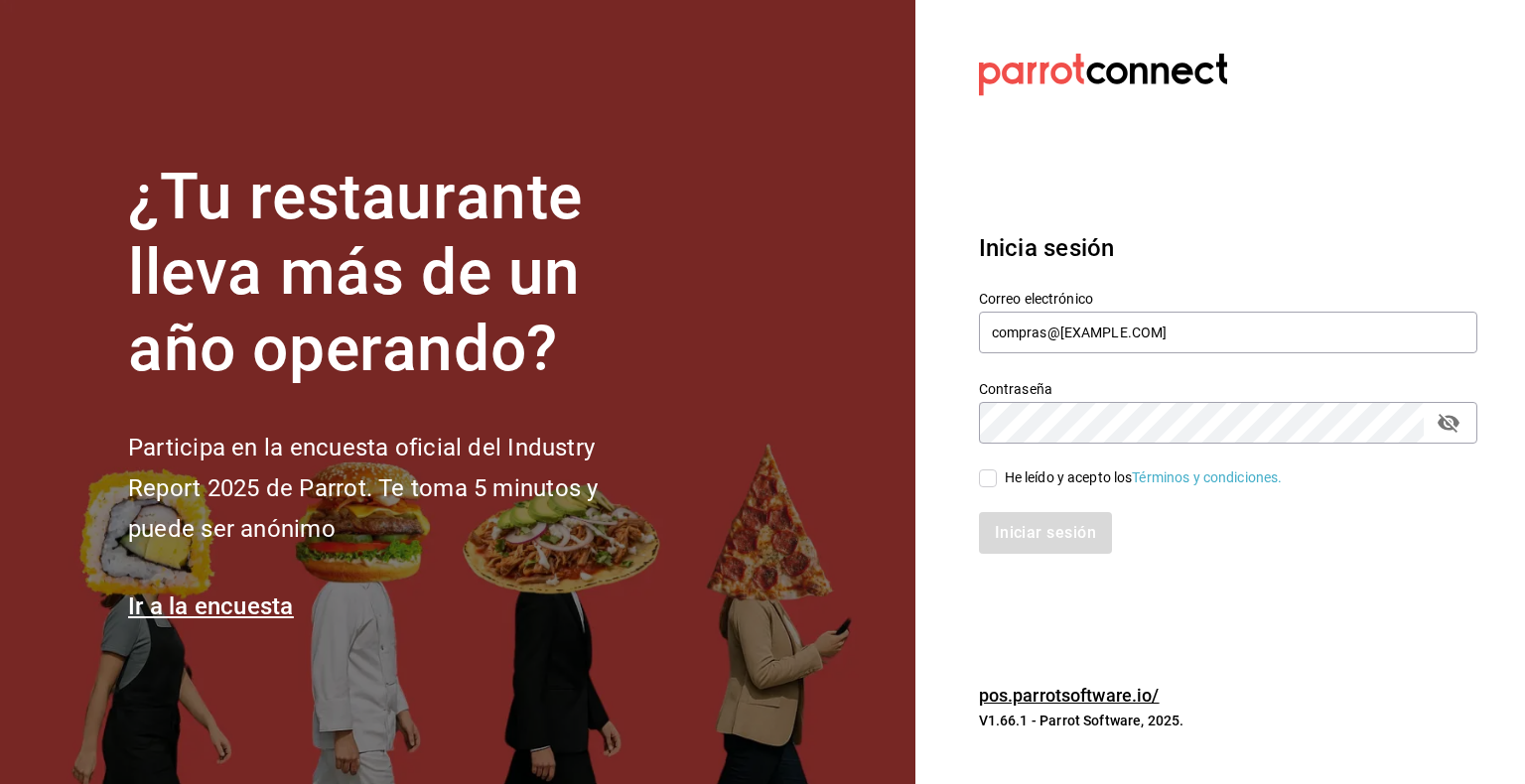 checkbox on "true" 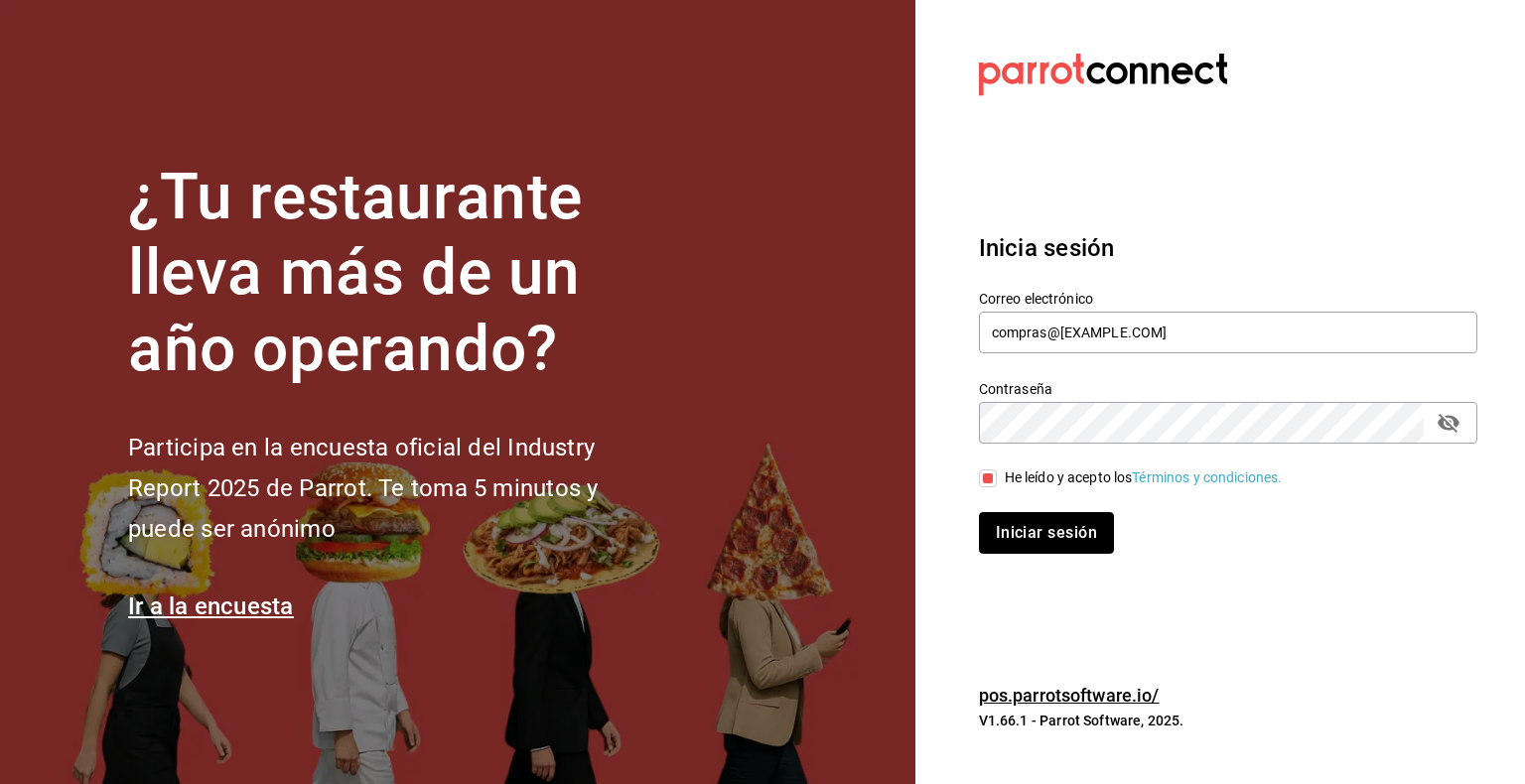 click on "Iniciar sesión" at bounding box center (1046, 533) 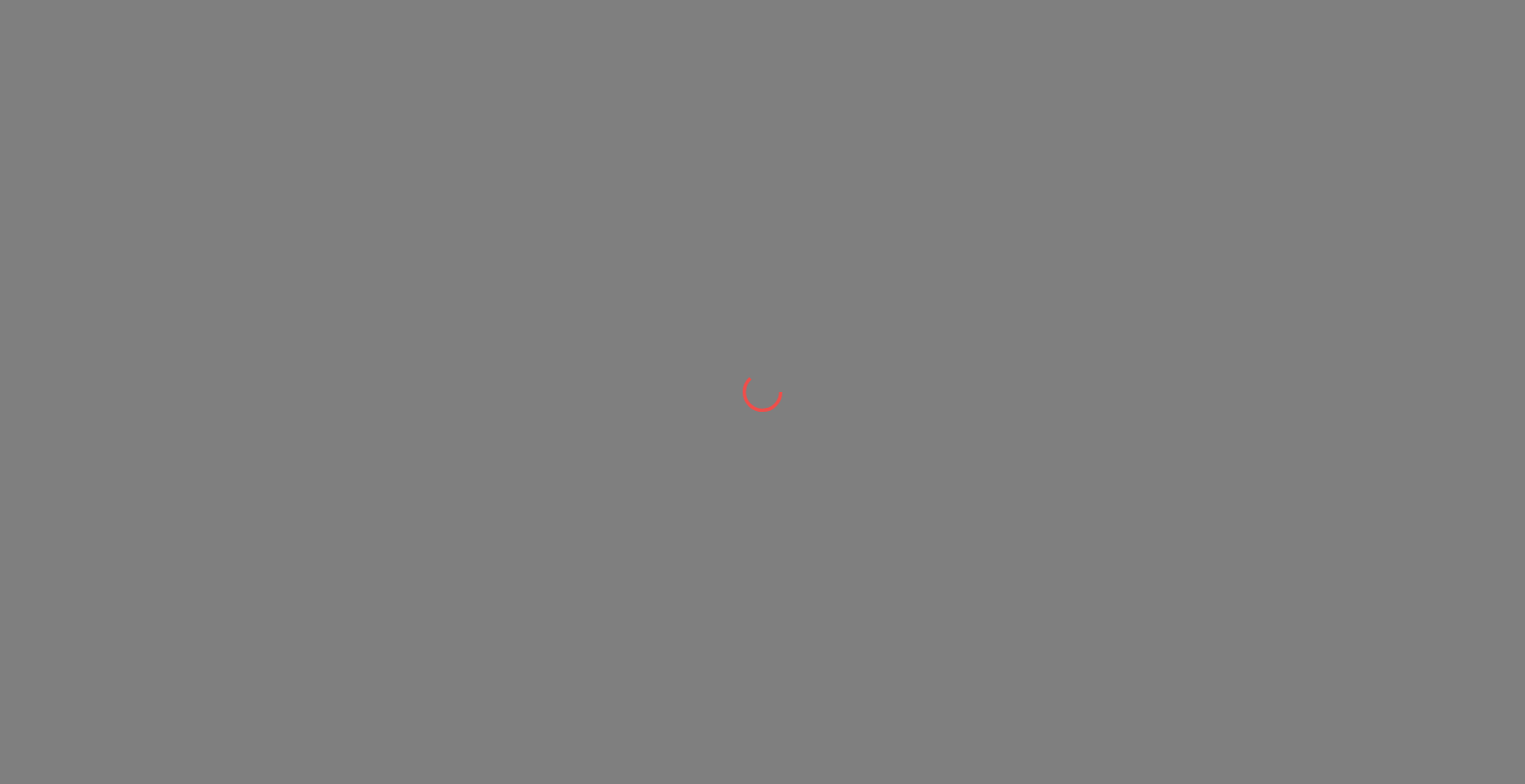 scroll, scrollTop: 0, scrollLeft: 0, axis: both 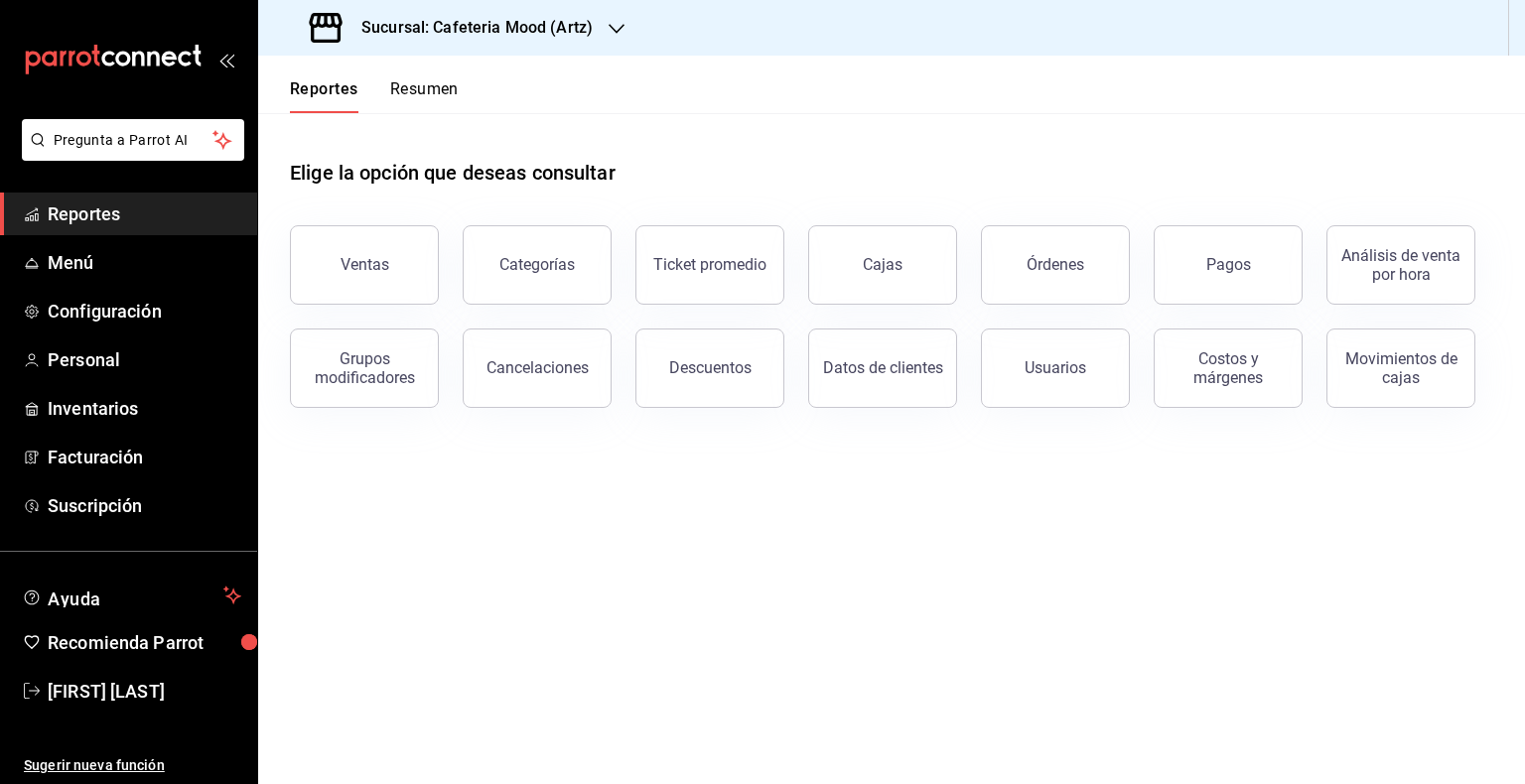 click on "Resumen" at bounding box center (424, 96) 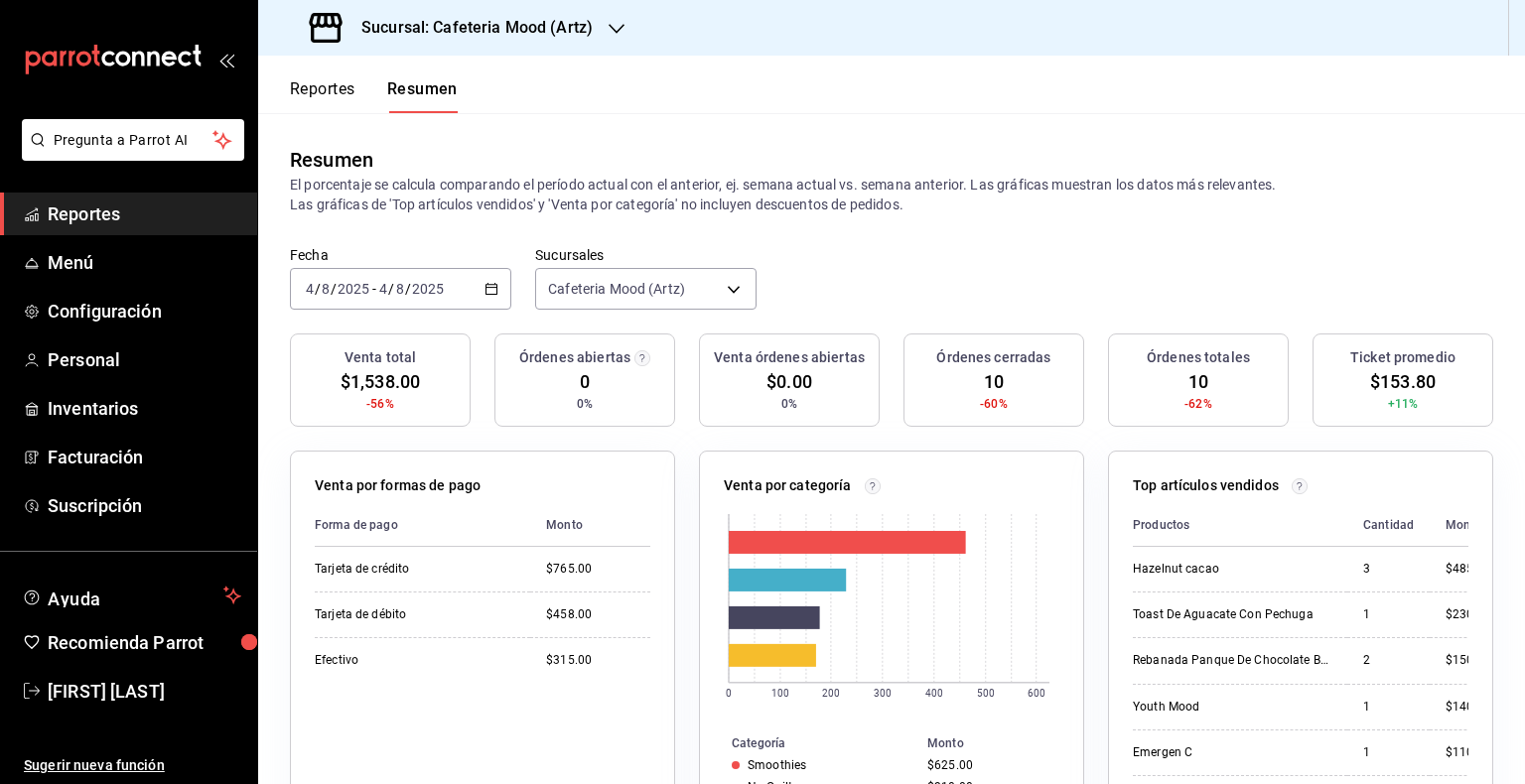 click on "Reportes" at bounding box center [323, 96] 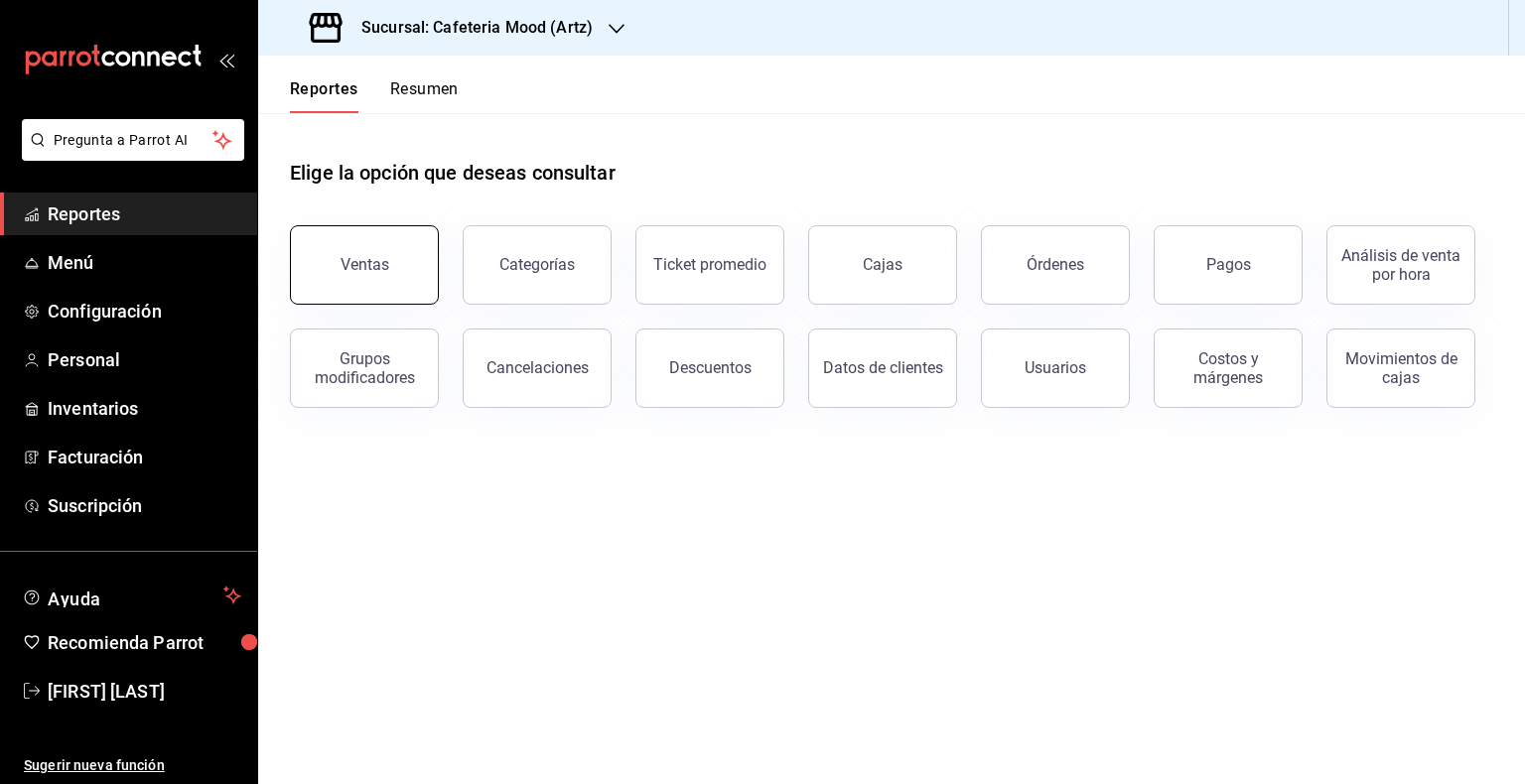 click on "Ventas" at bounding box center (364, 264) 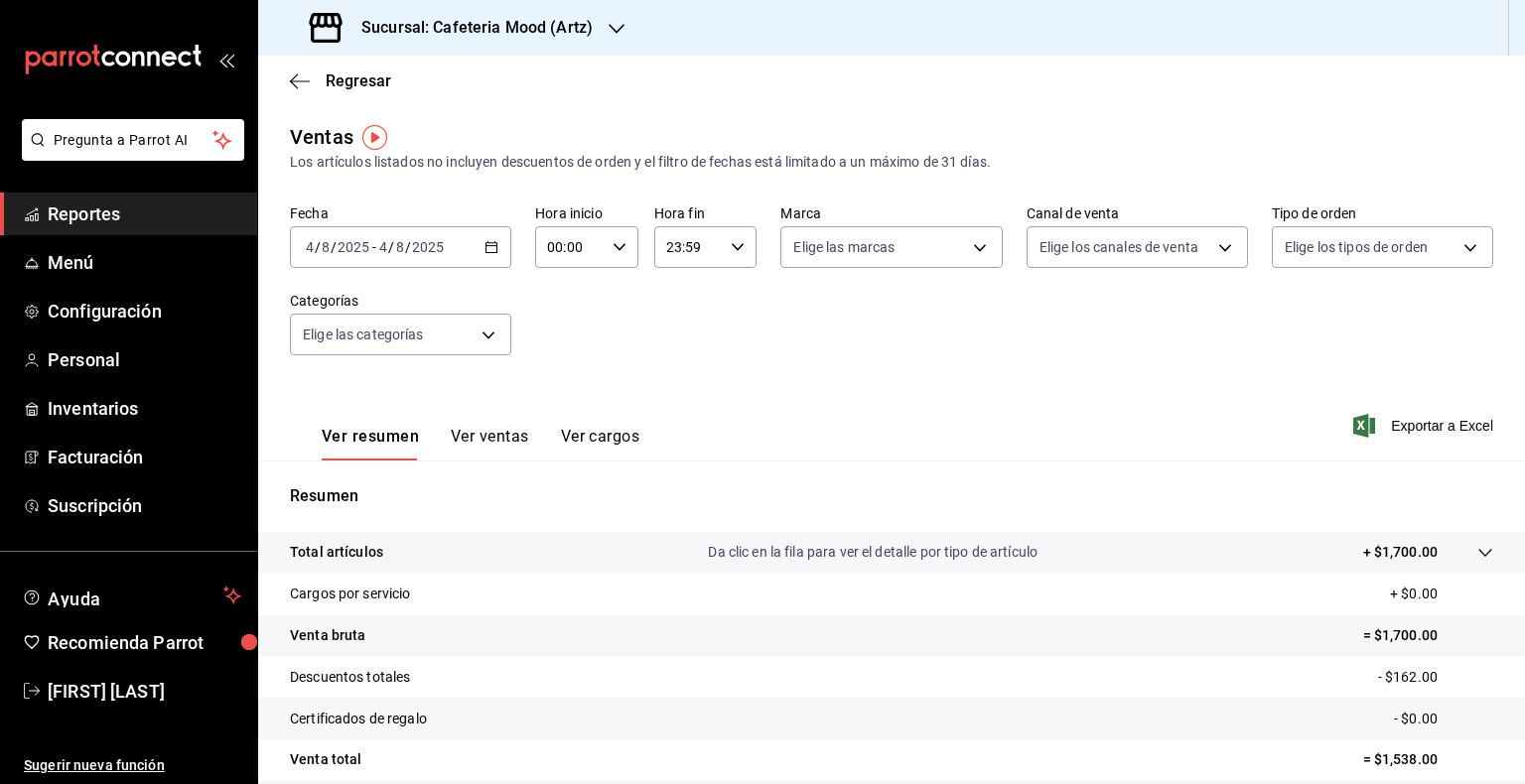 click on "2025-08-04 4 / 8 / 2025 - 2025-08-04 4 / 8 / 2025" at bounding box center (400, 247) 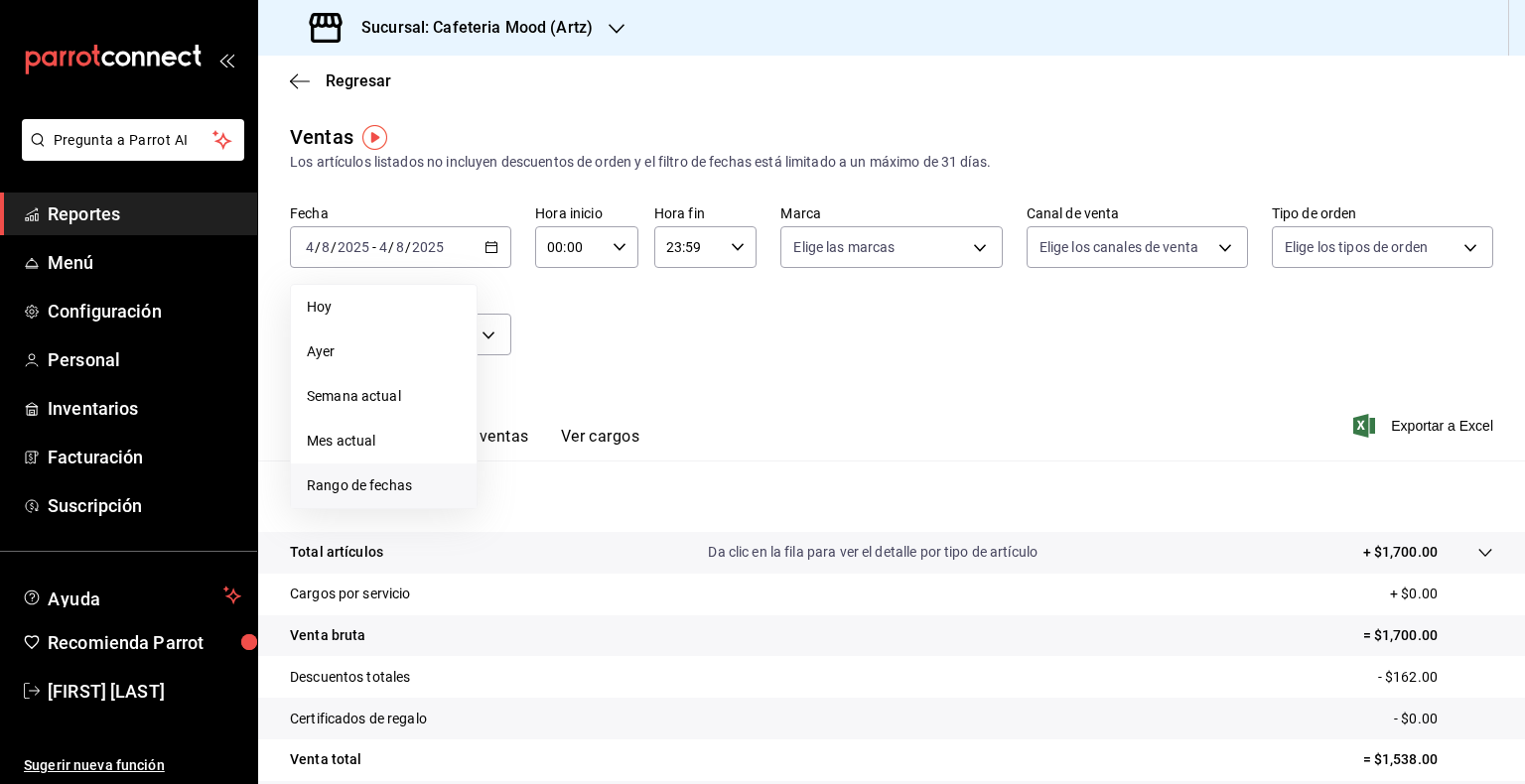 click on "Rango de fechas" at bounding box center (383, 485) 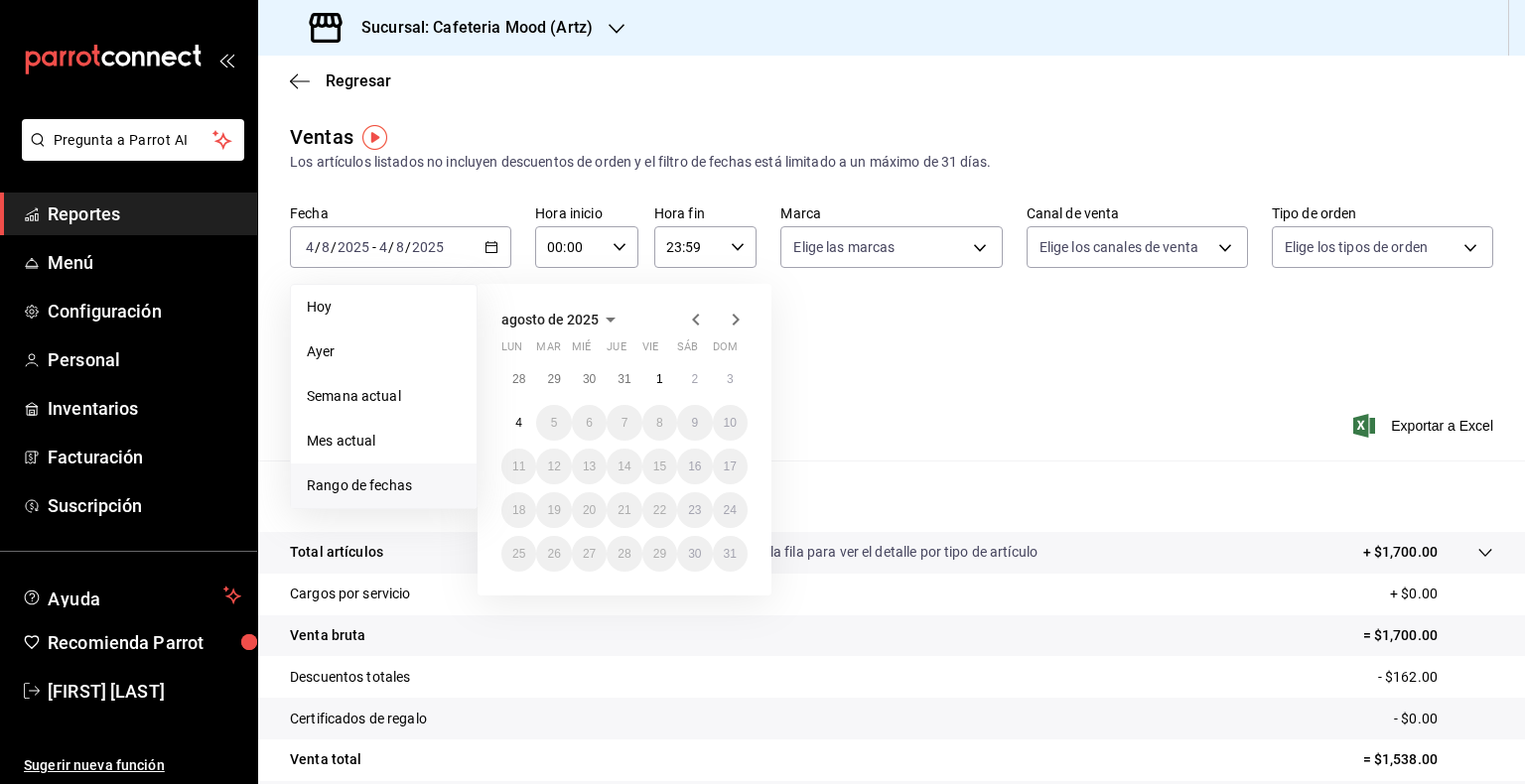 click 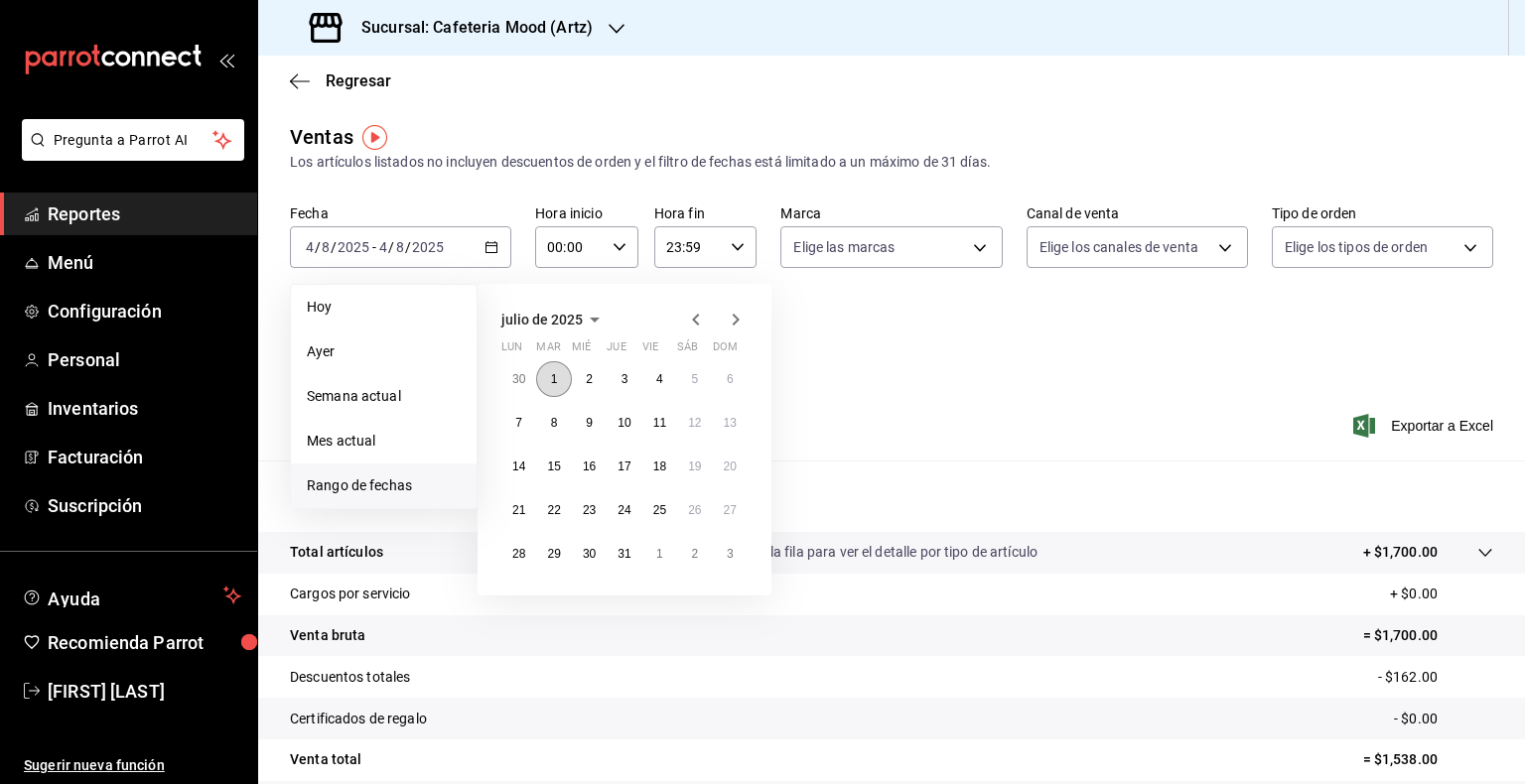 click on "1" at bounding box center (554, 379) 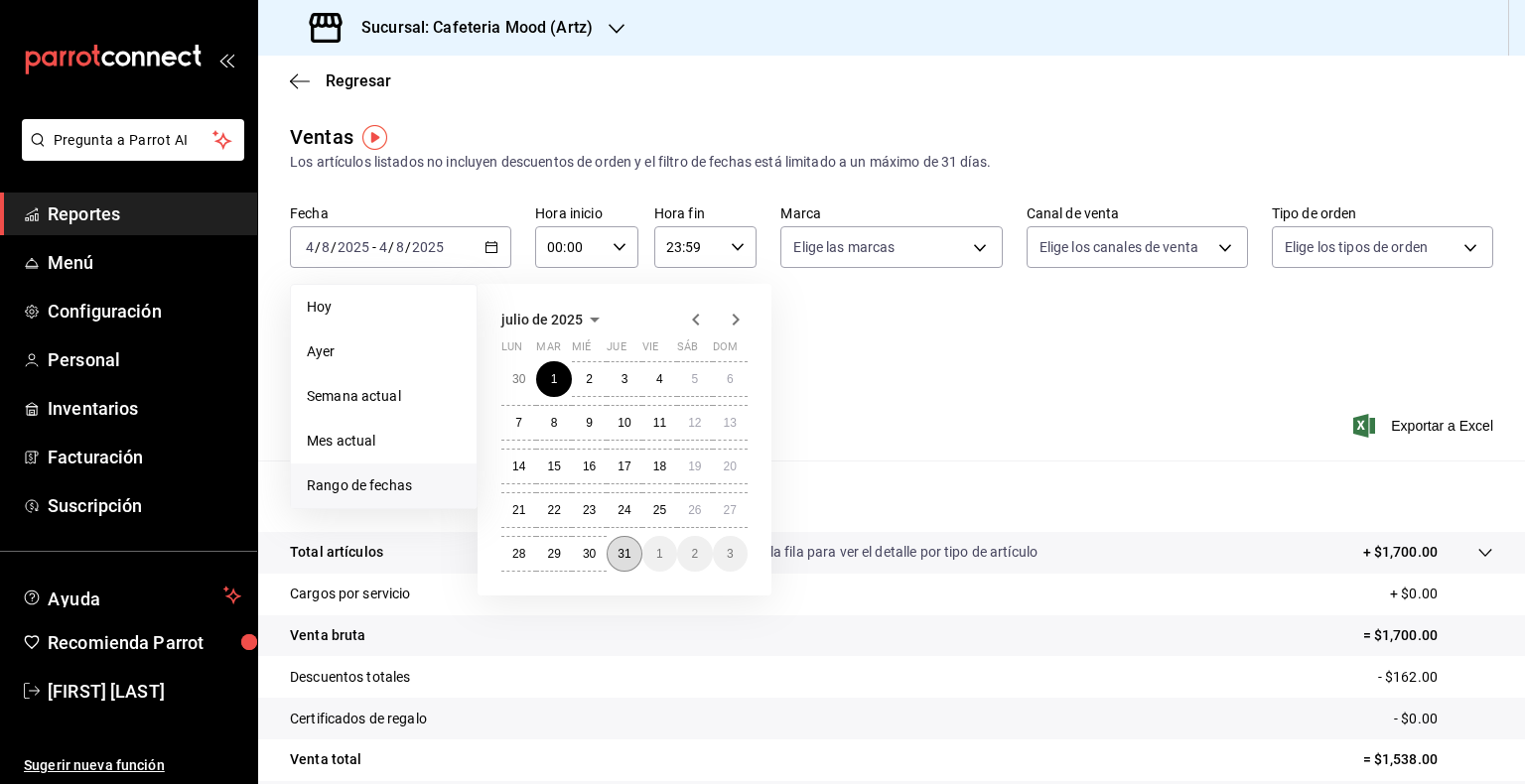 click on "31" at bounding box center (624, 554) 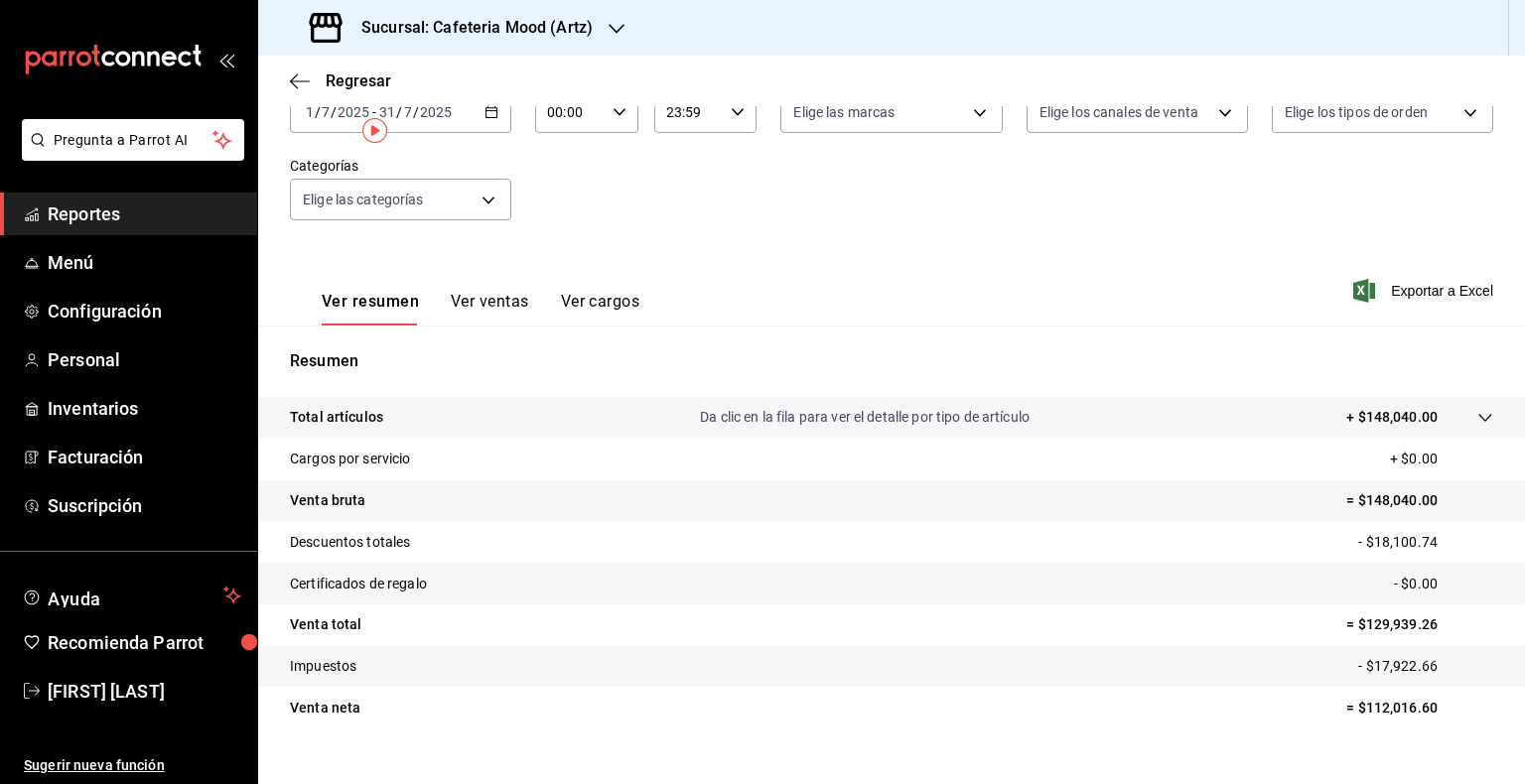 scroll, scrollTop: 167, scrollLeft: 0, axis: vertical 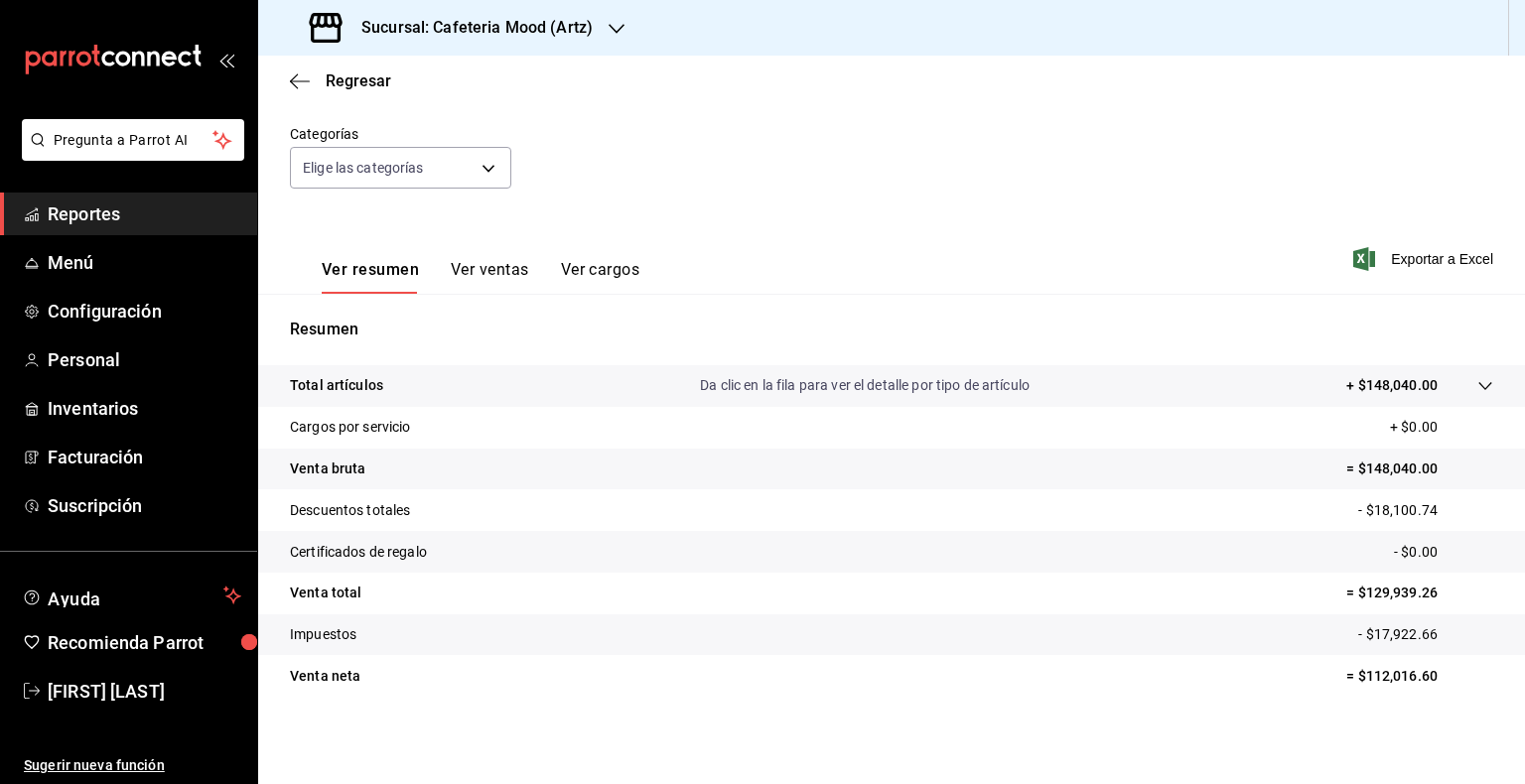 click on "Ver ventas" at bounding box center (489, 277) 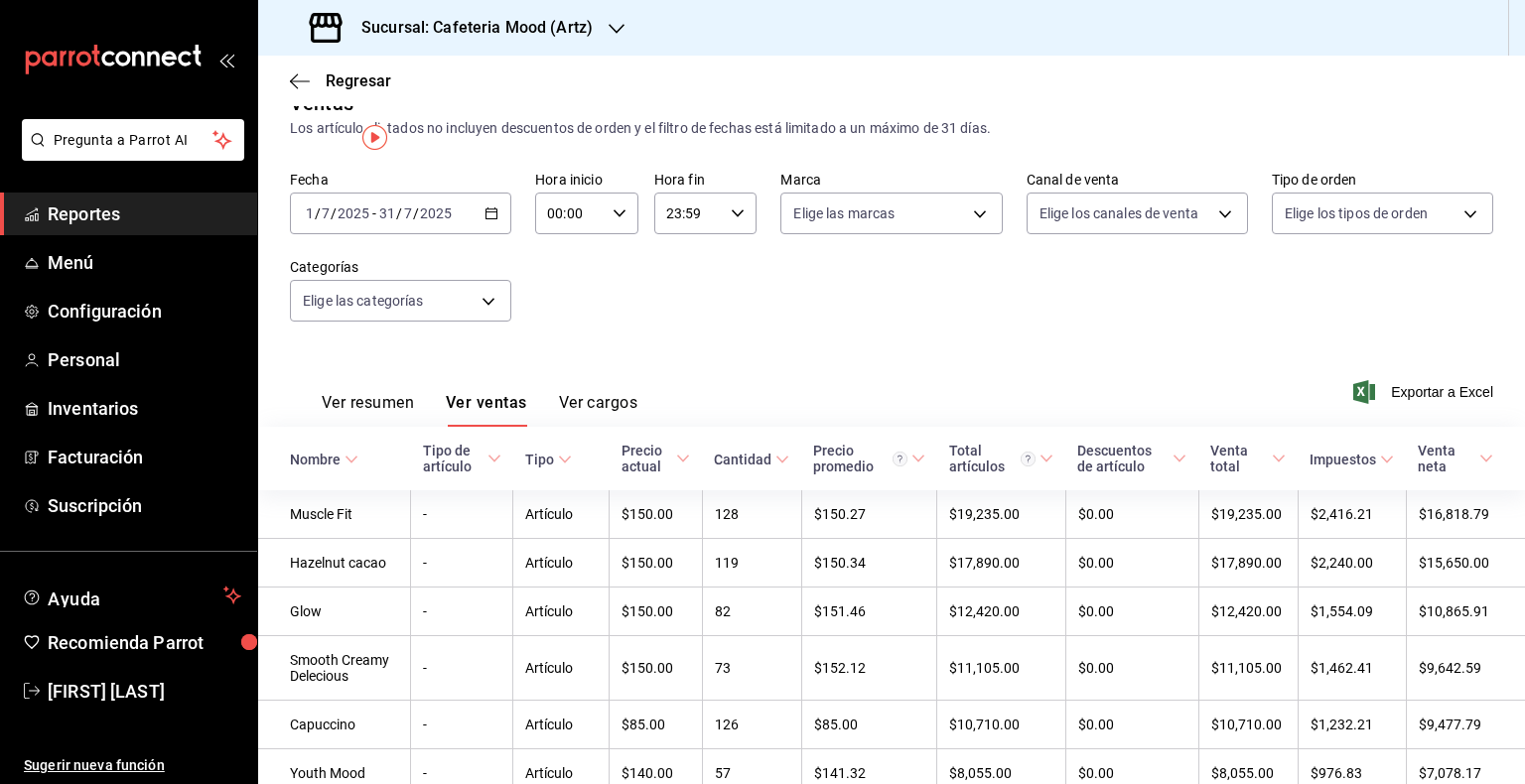 scroll, scrollTop: 0, scrollLeft: 0, axis: both 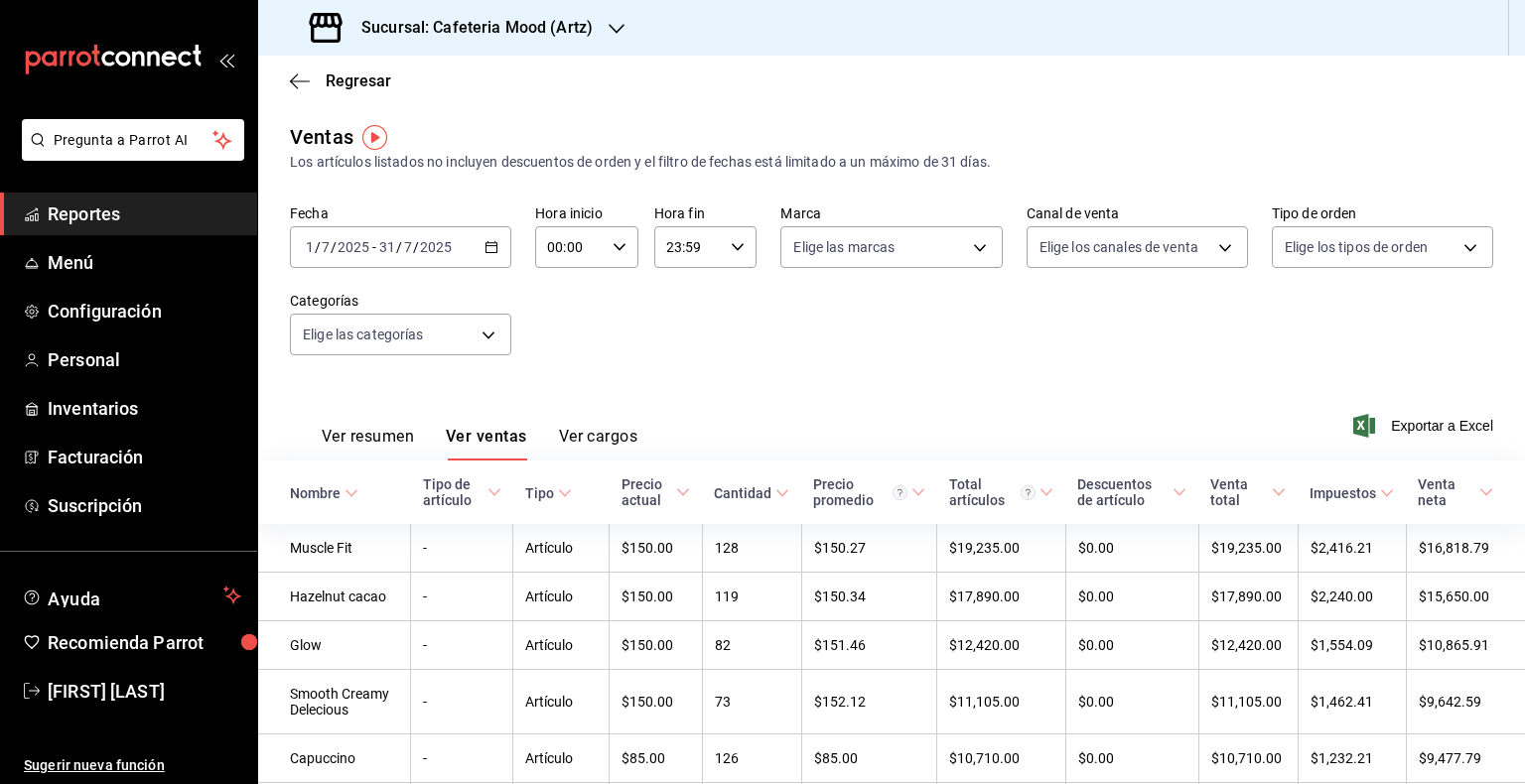 click on "Ver cargos" at bounding box center (599, 444) 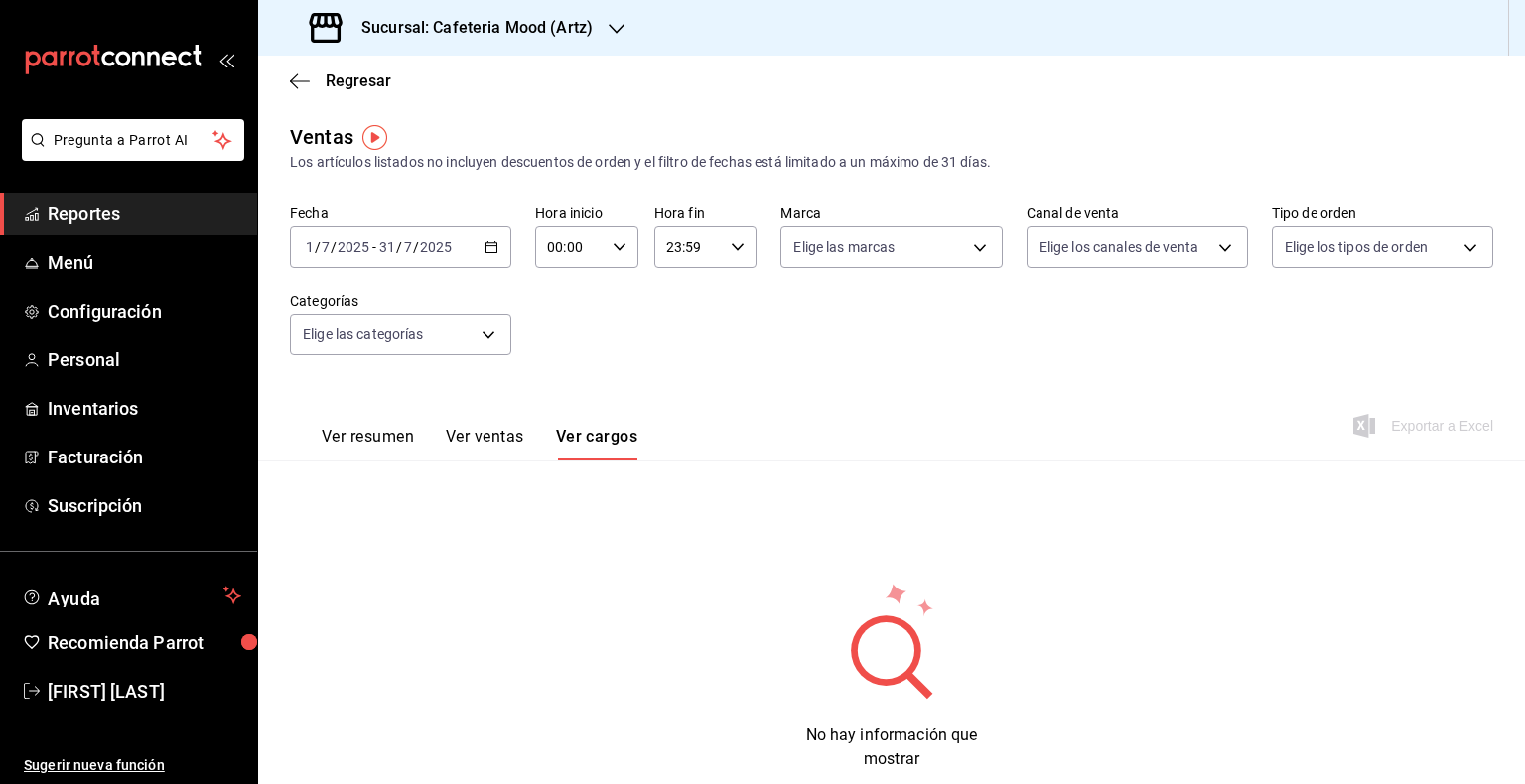 click on "Ver resumen Ver ventas Ver cargos" at bounding box center (464, 432) 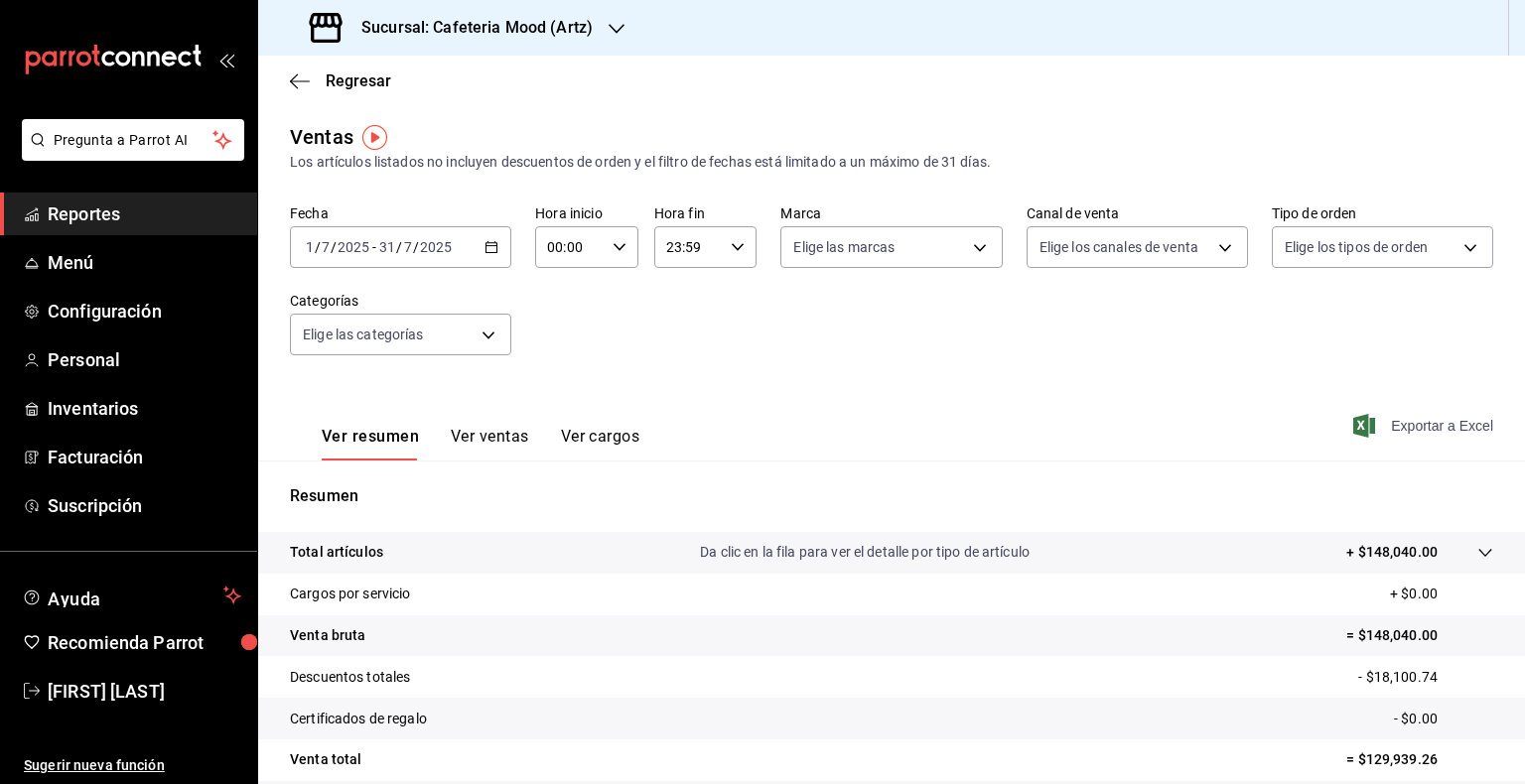 click on "Exportar a Excel" at bounding box center [1425, 426] 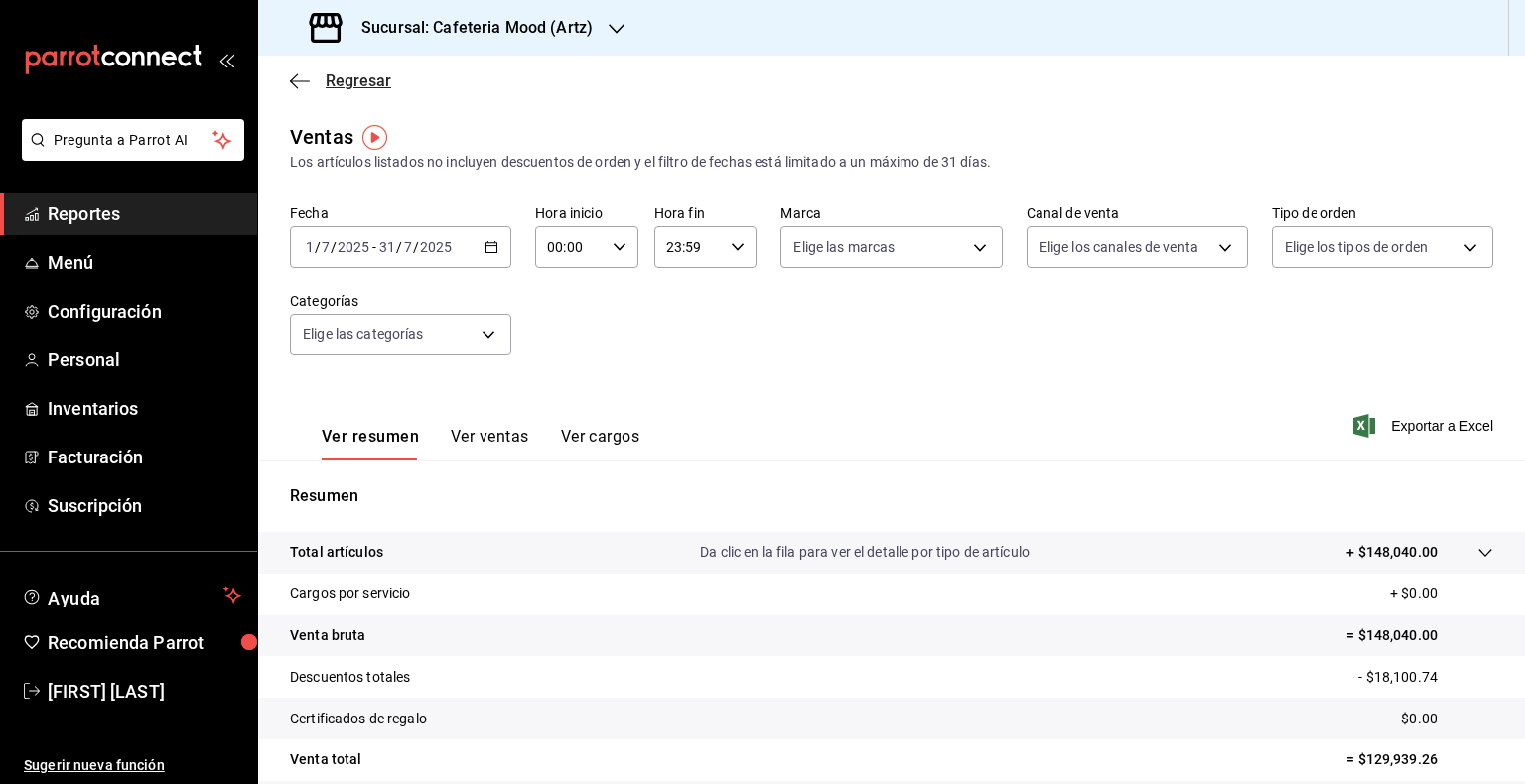 click on "Regresar" at bounding box center (358, 80) 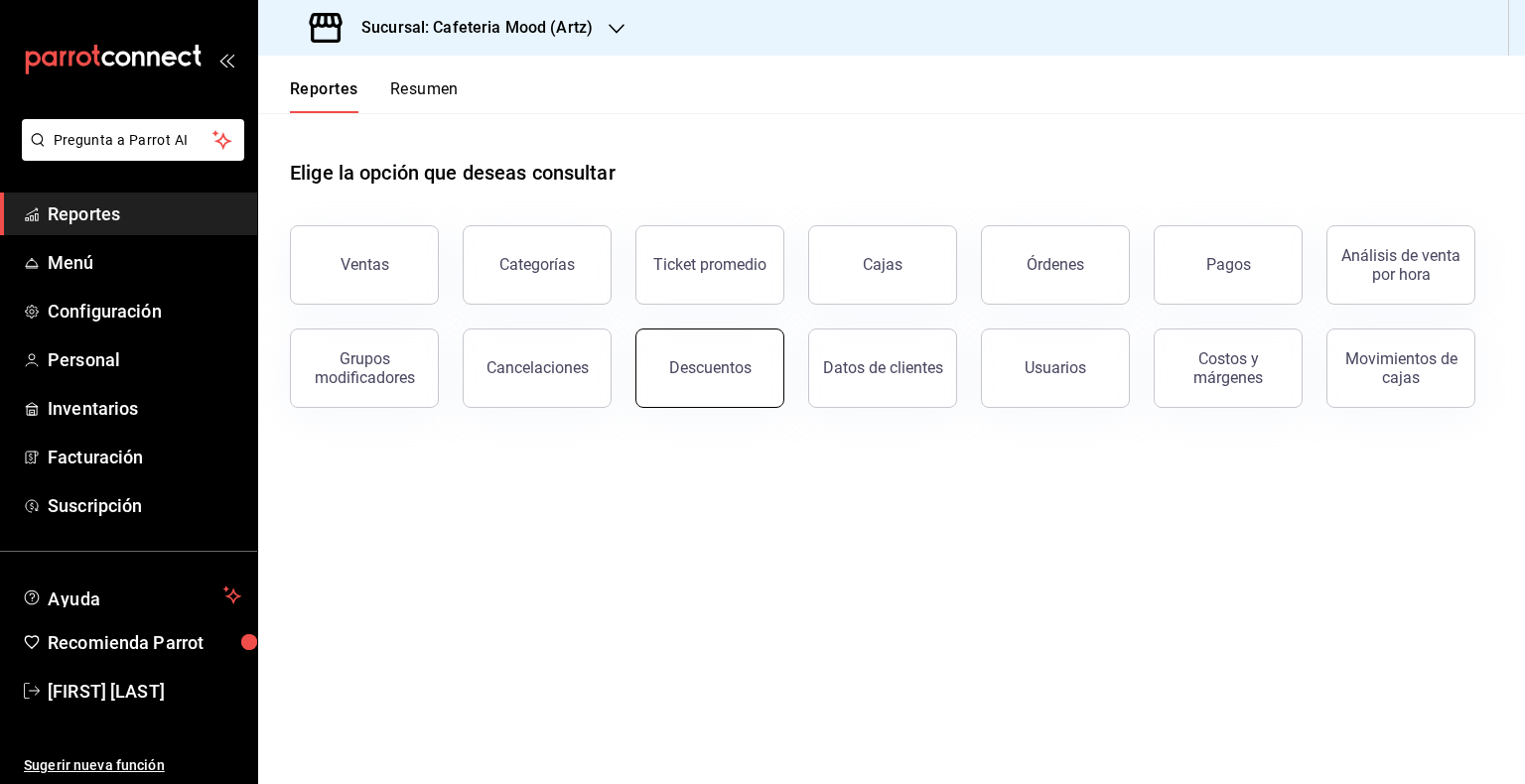 click on "Descuentos" at bounding box center [710, 367] 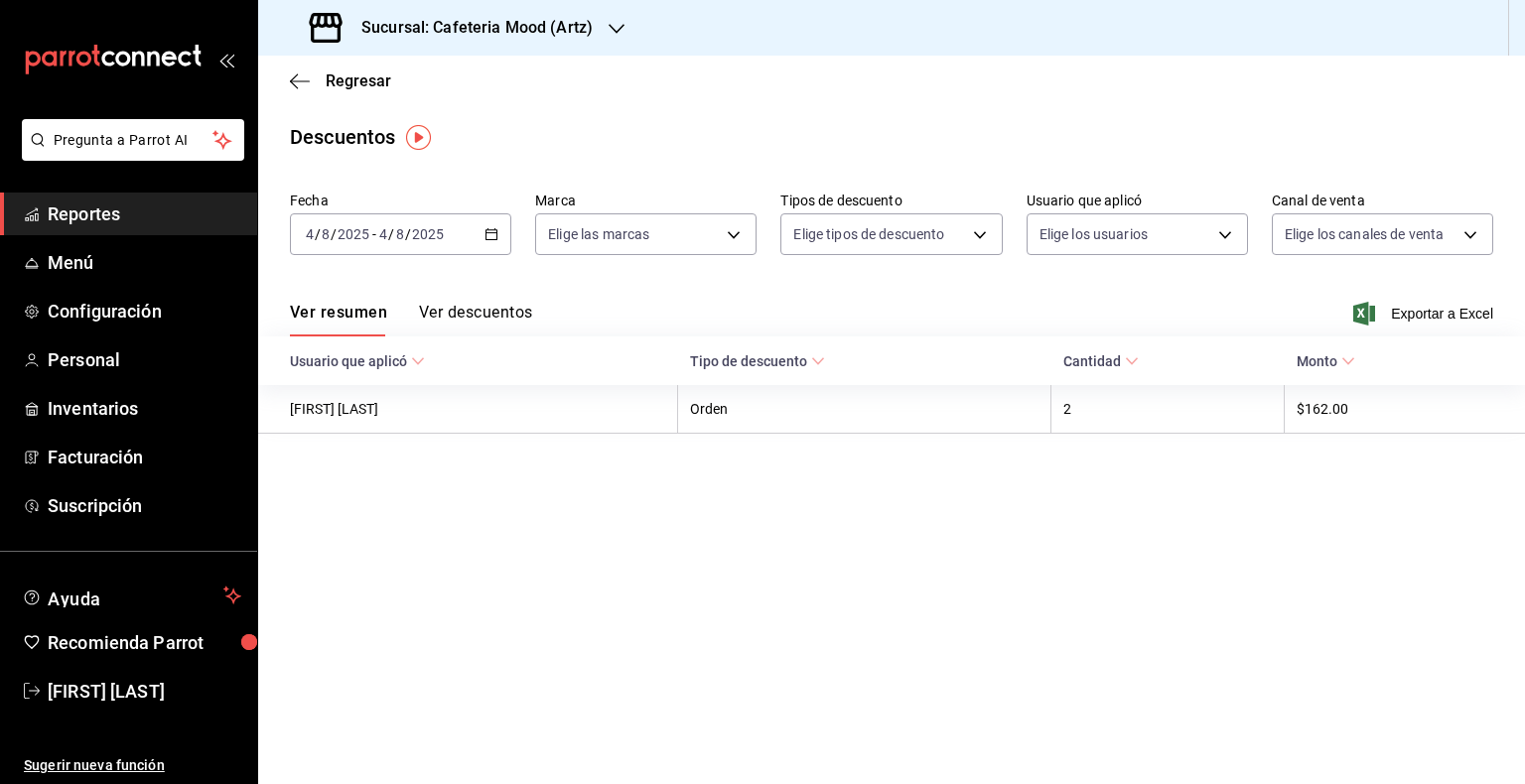 click 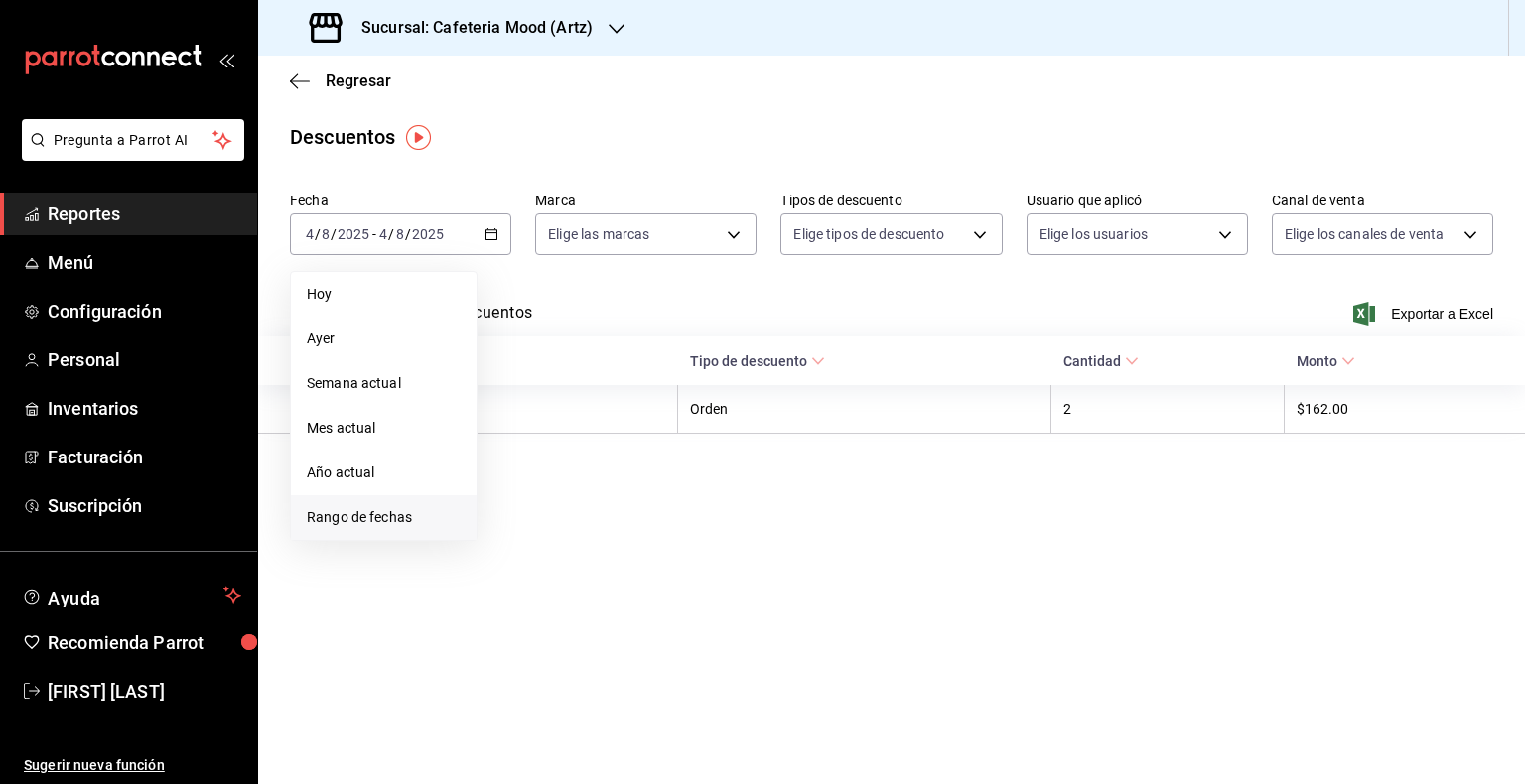 click on "Rango de fechas" at bounding box center [383, 517] 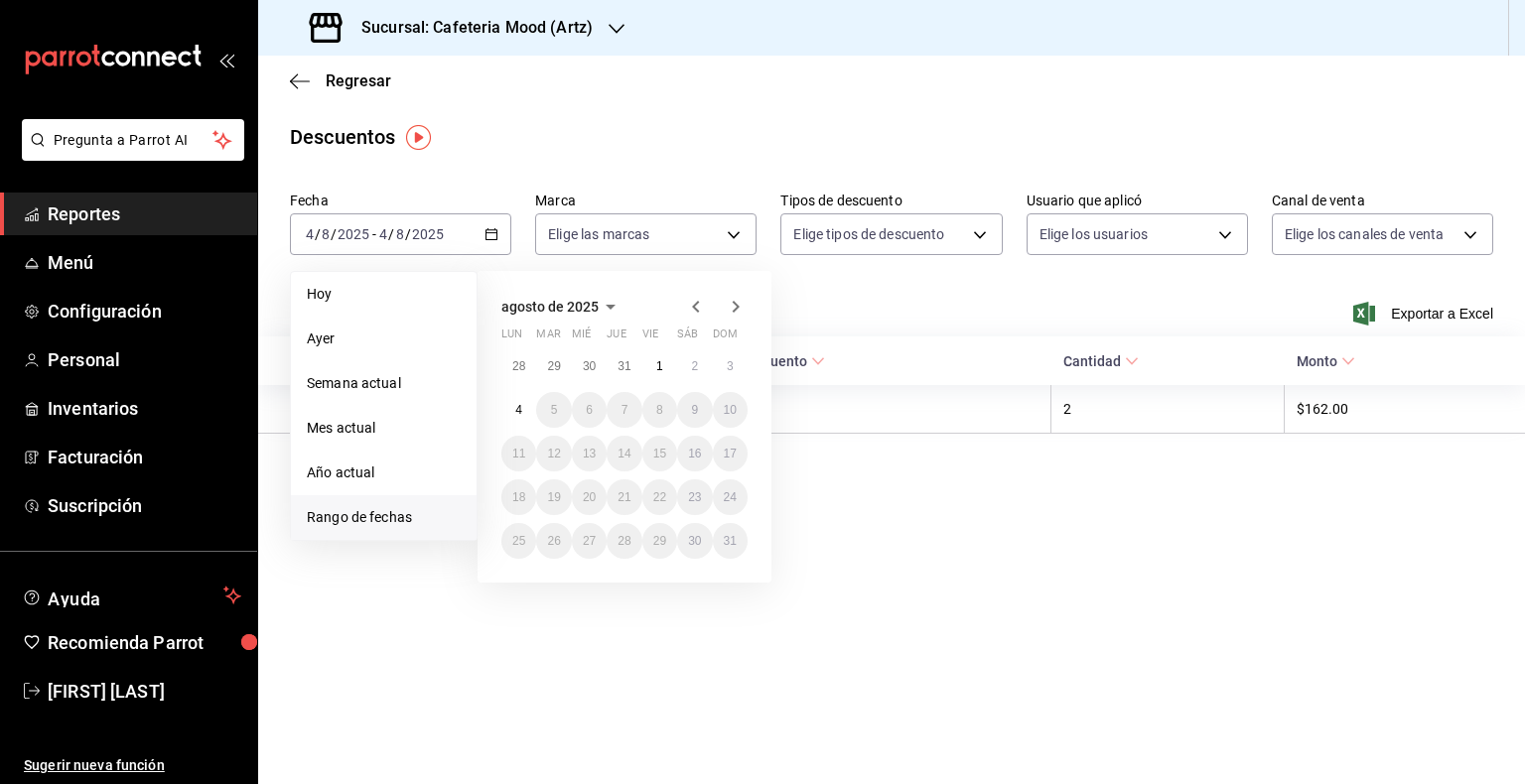click 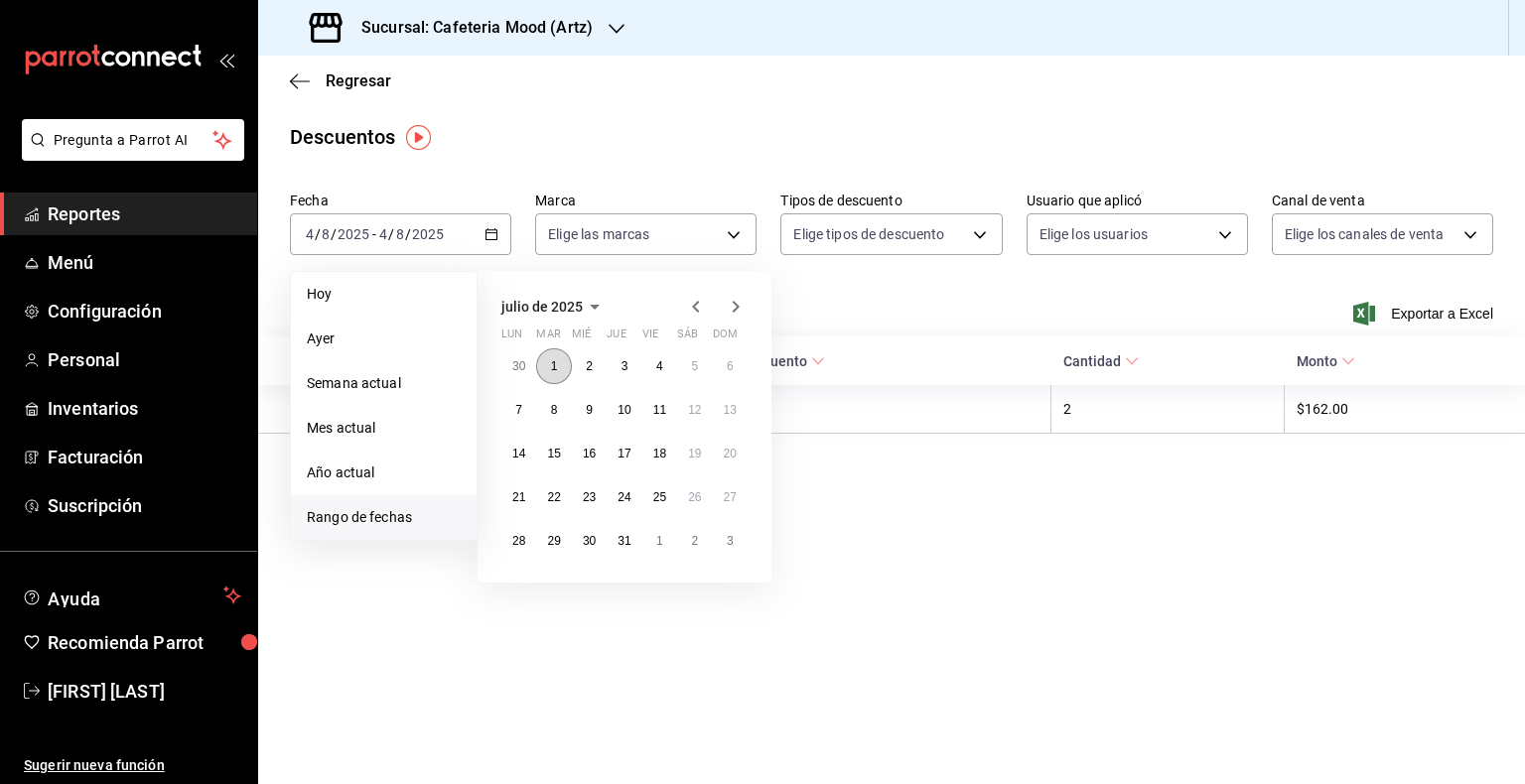 click on "1" at bounding box center [553, 366] 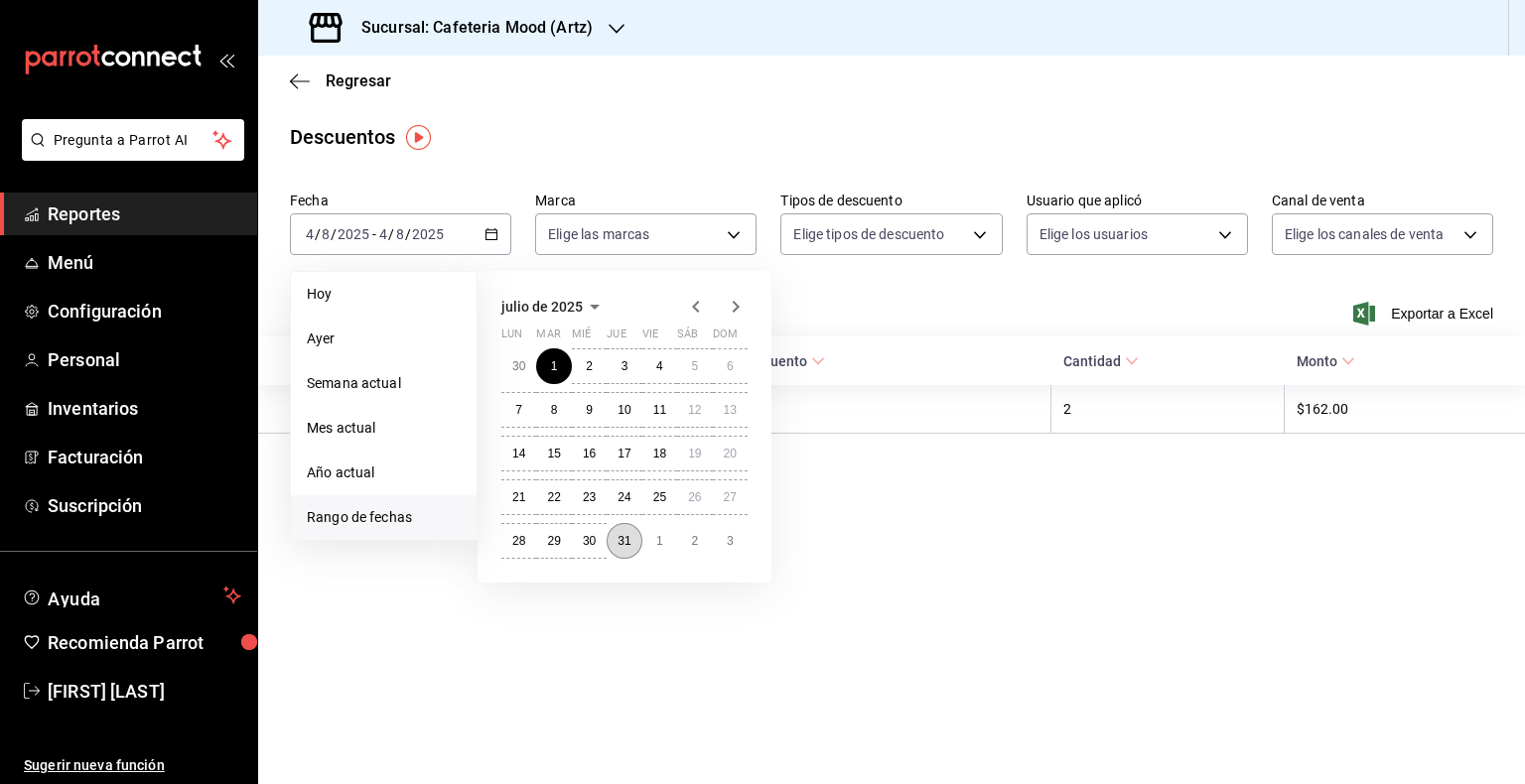 click on "31" at bounding box center [624, 541] 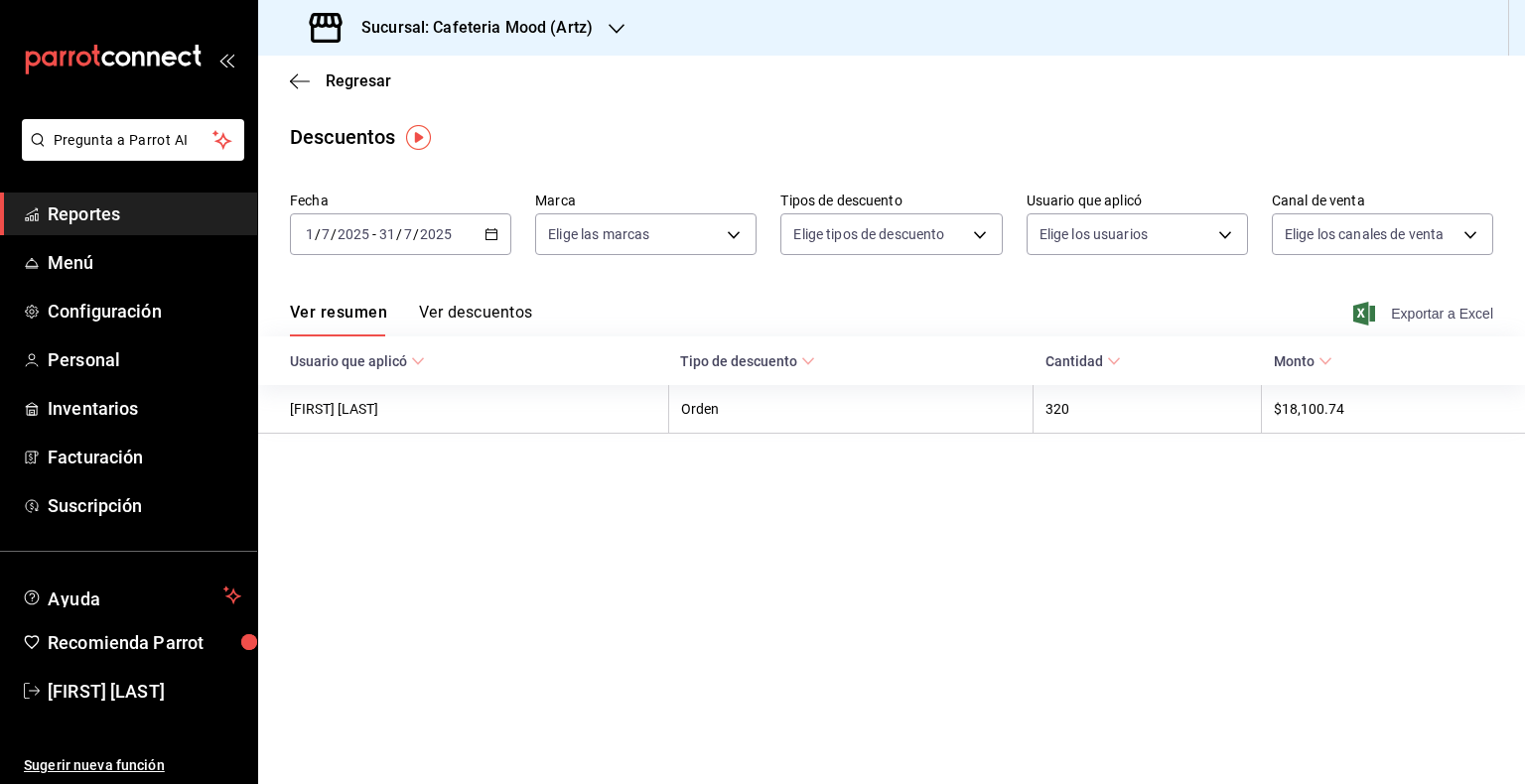 click on "Exportar a Excel" at bounding box center [1425, 314] 